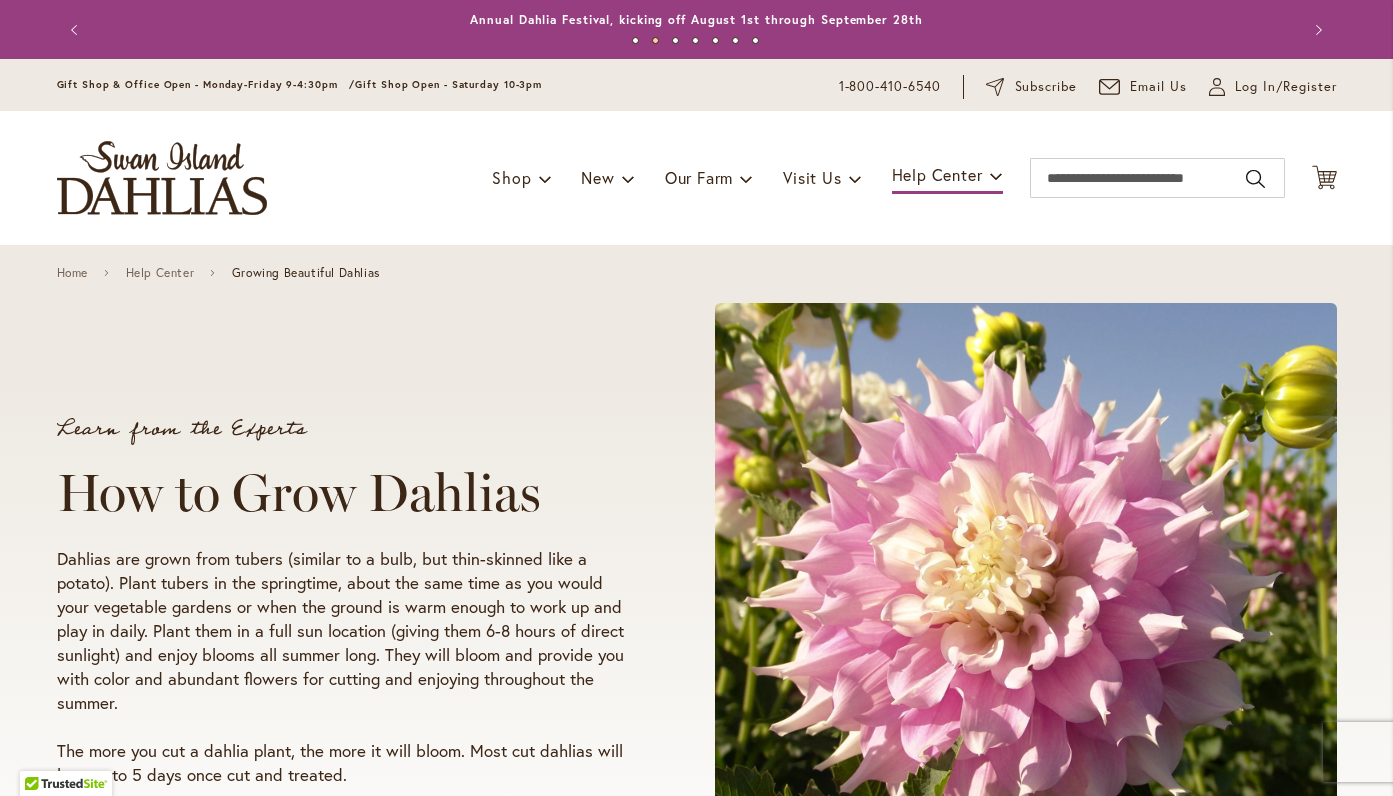 scroll, scrollTop: 0, scrollLeft: 0, axis: both 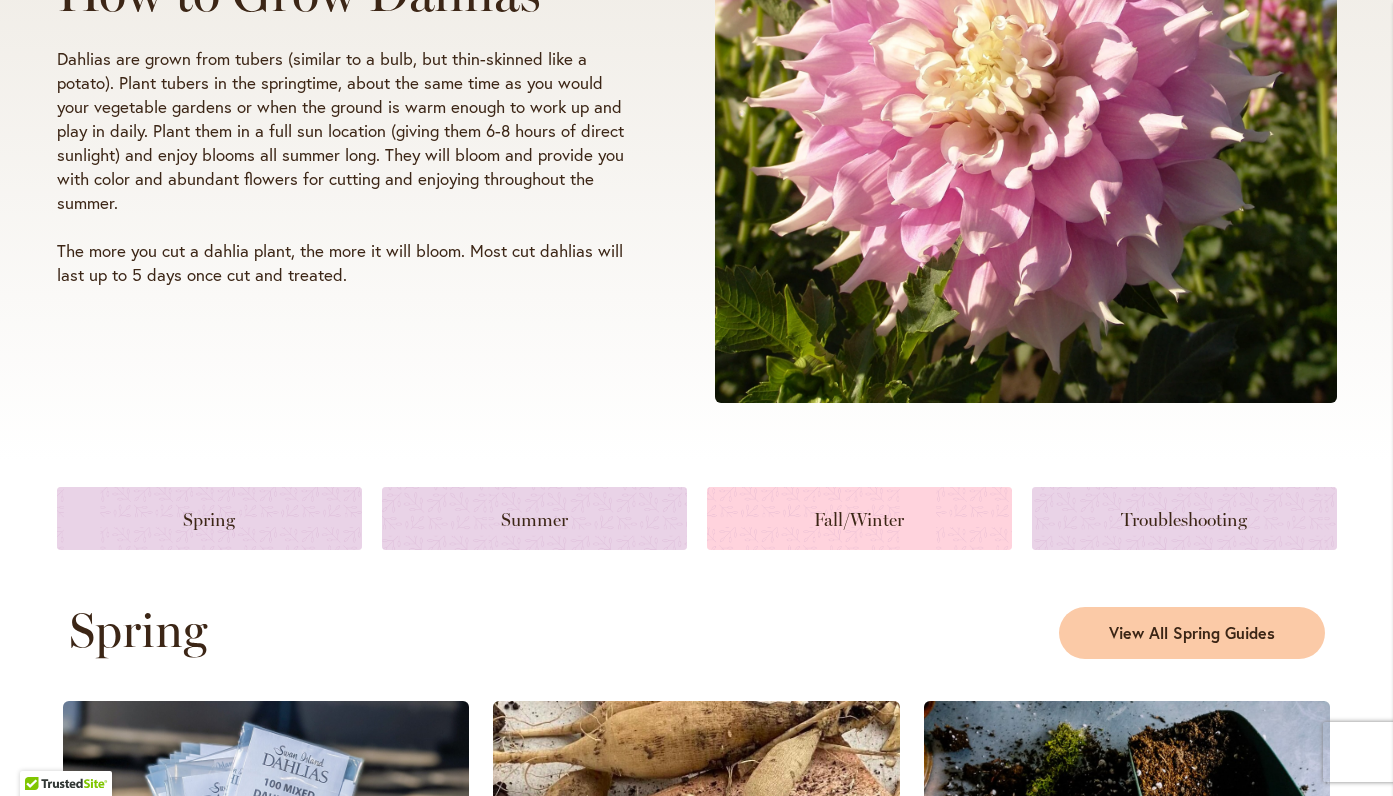 click at bounding box center (859, 518) 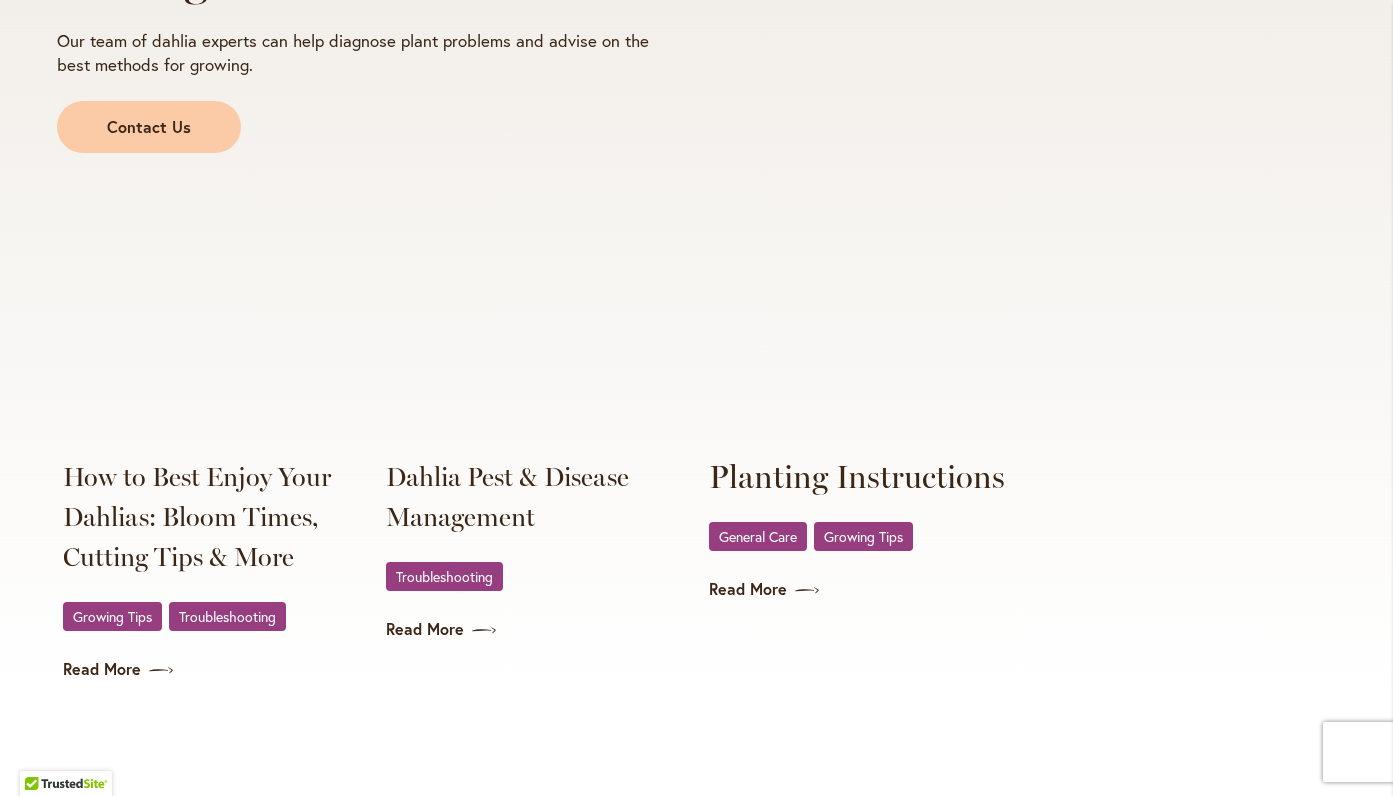 scroll, scrollTop: 3810, scrollLeft: 0, axis: vertical 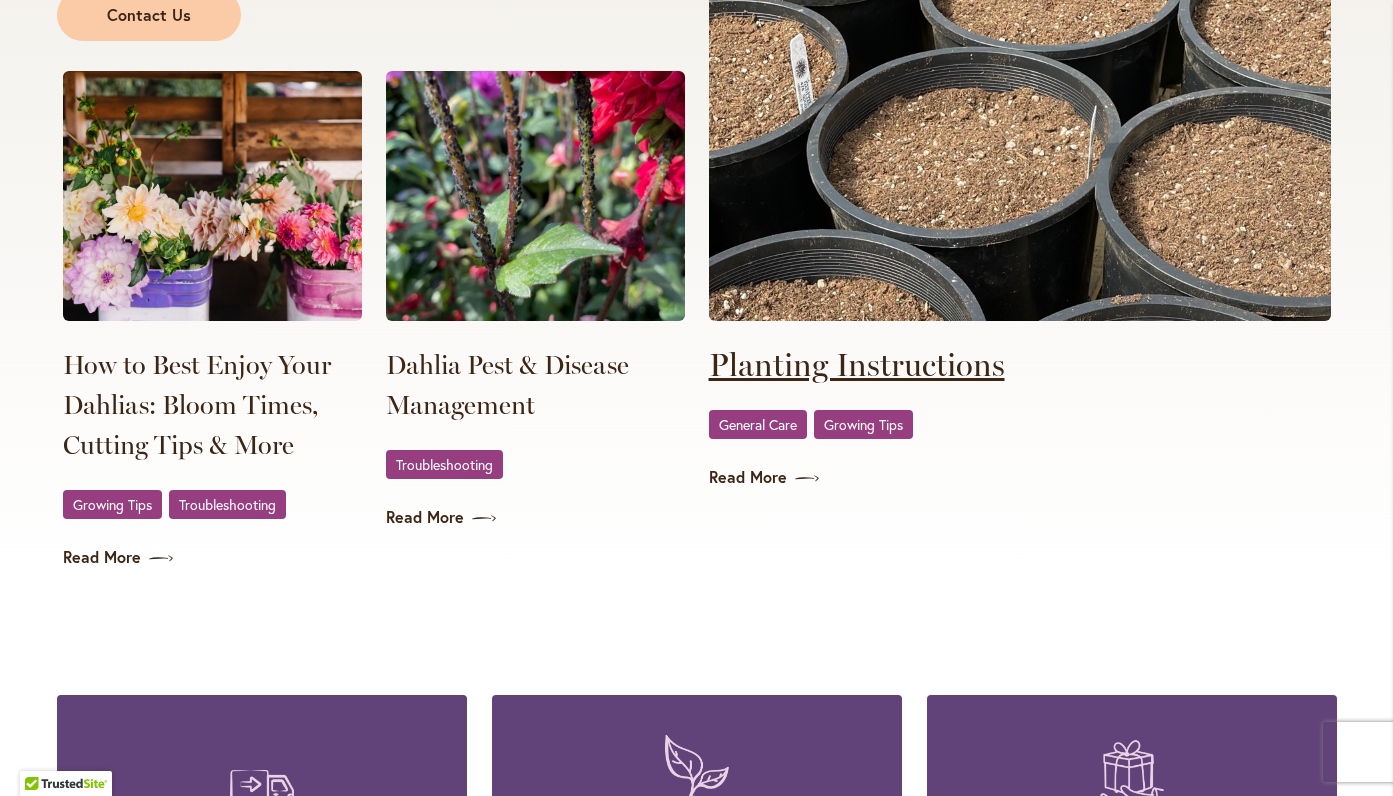 click on "Planting Instructions" at bounding box center (857, 365) 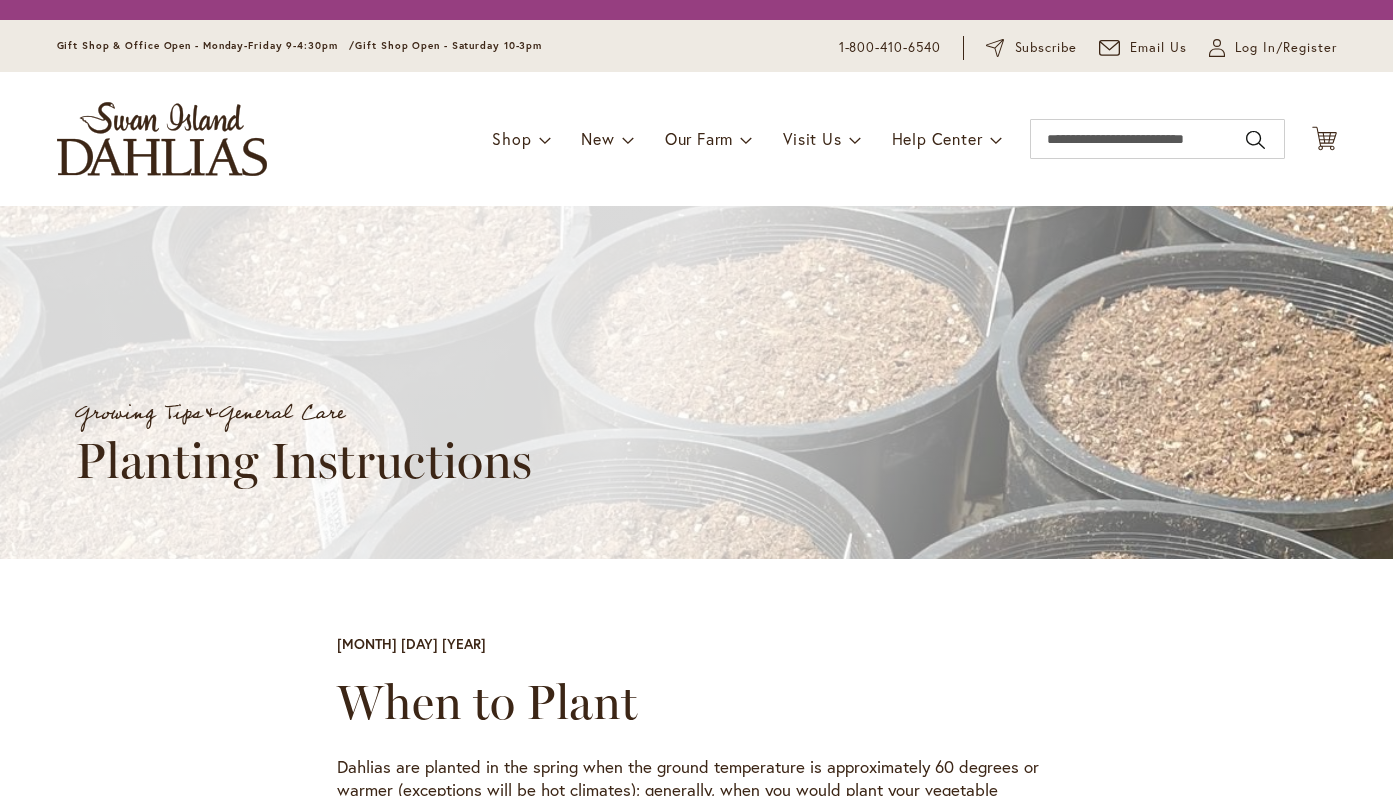 scroll, scrollTop: 0, scrollLeft: 0, axis: both 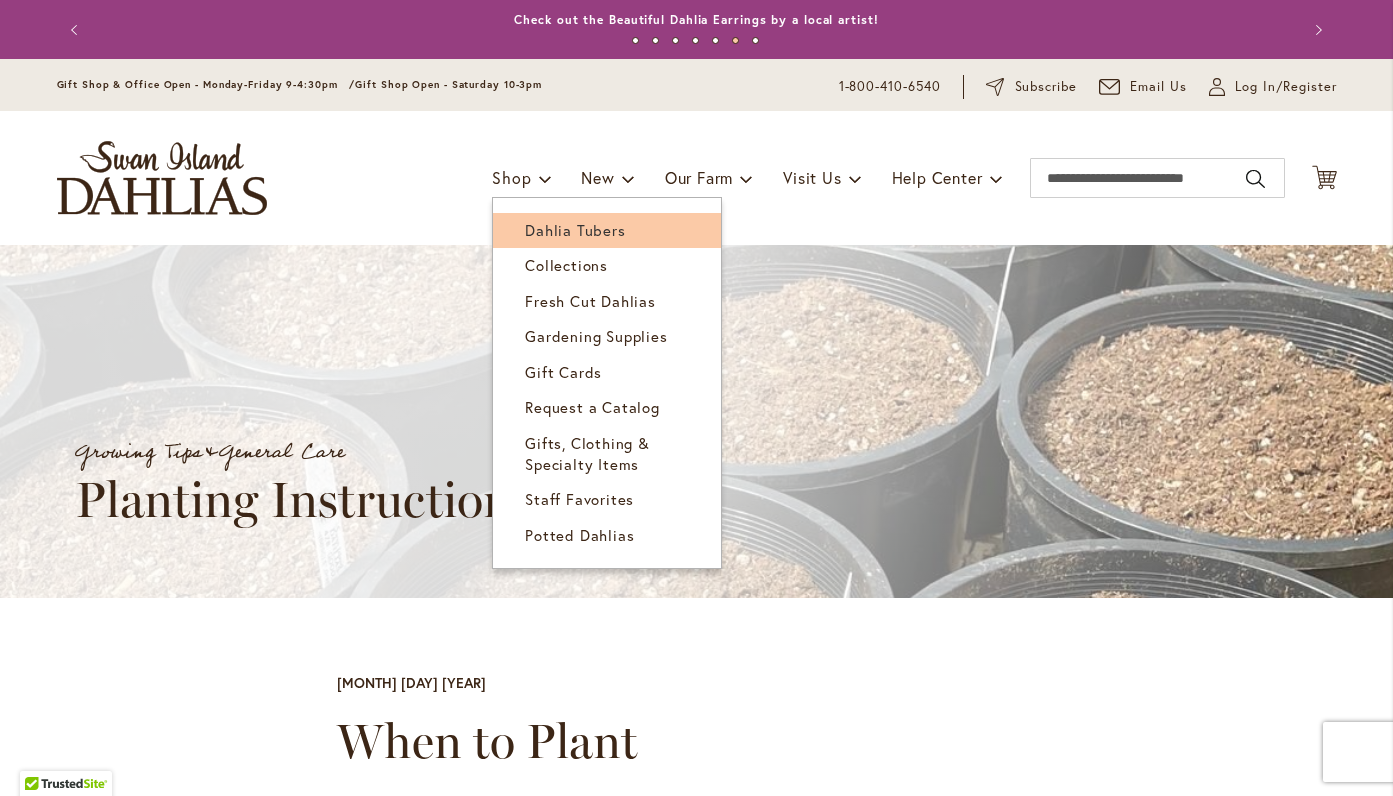click on "Dahlia Tubers" at bounding box center (575, 230) 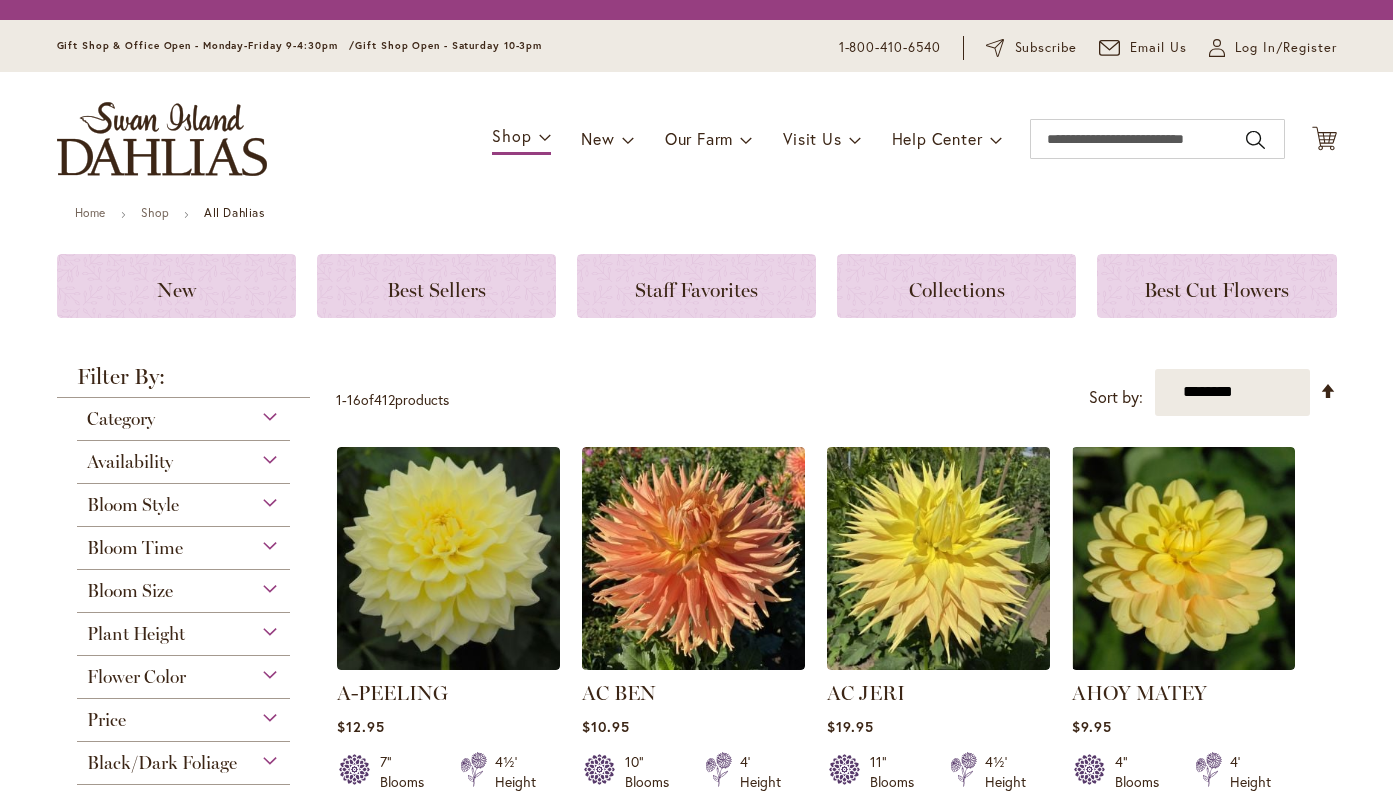 scroll, scrollTop: 0, scrollLeft: 0, axis: both 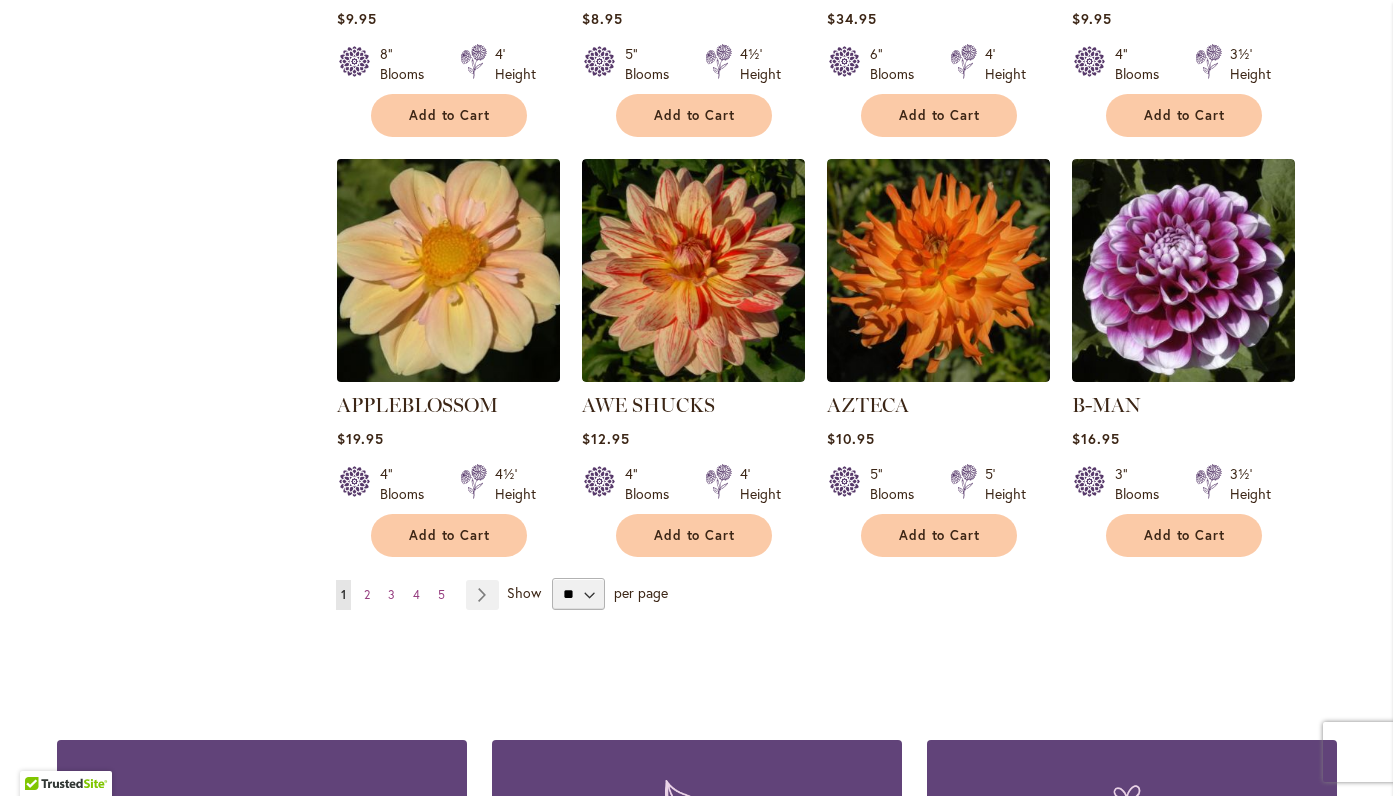 click at bounding box center (448, 271) 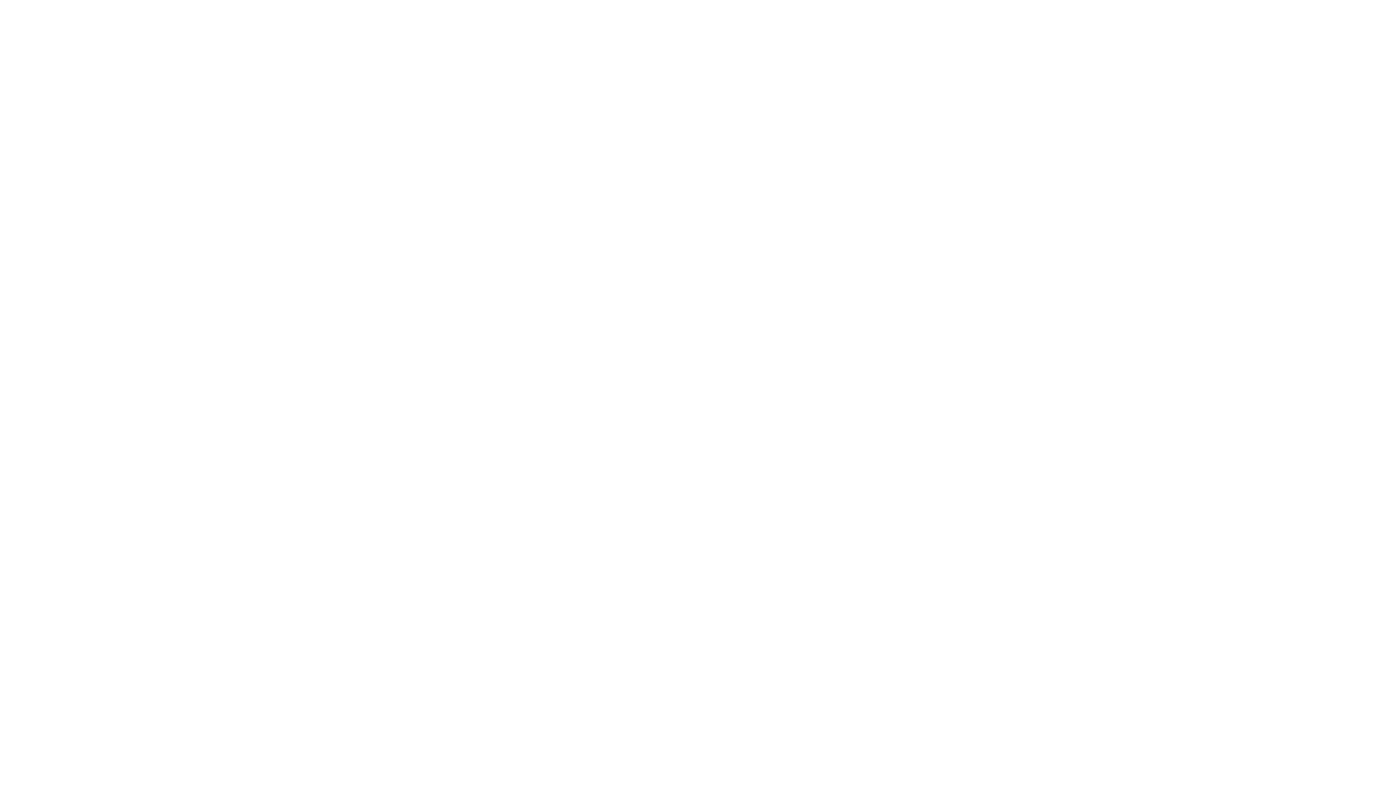 scroll, scrollTop: 0, scrollLeft: 0, axis: both 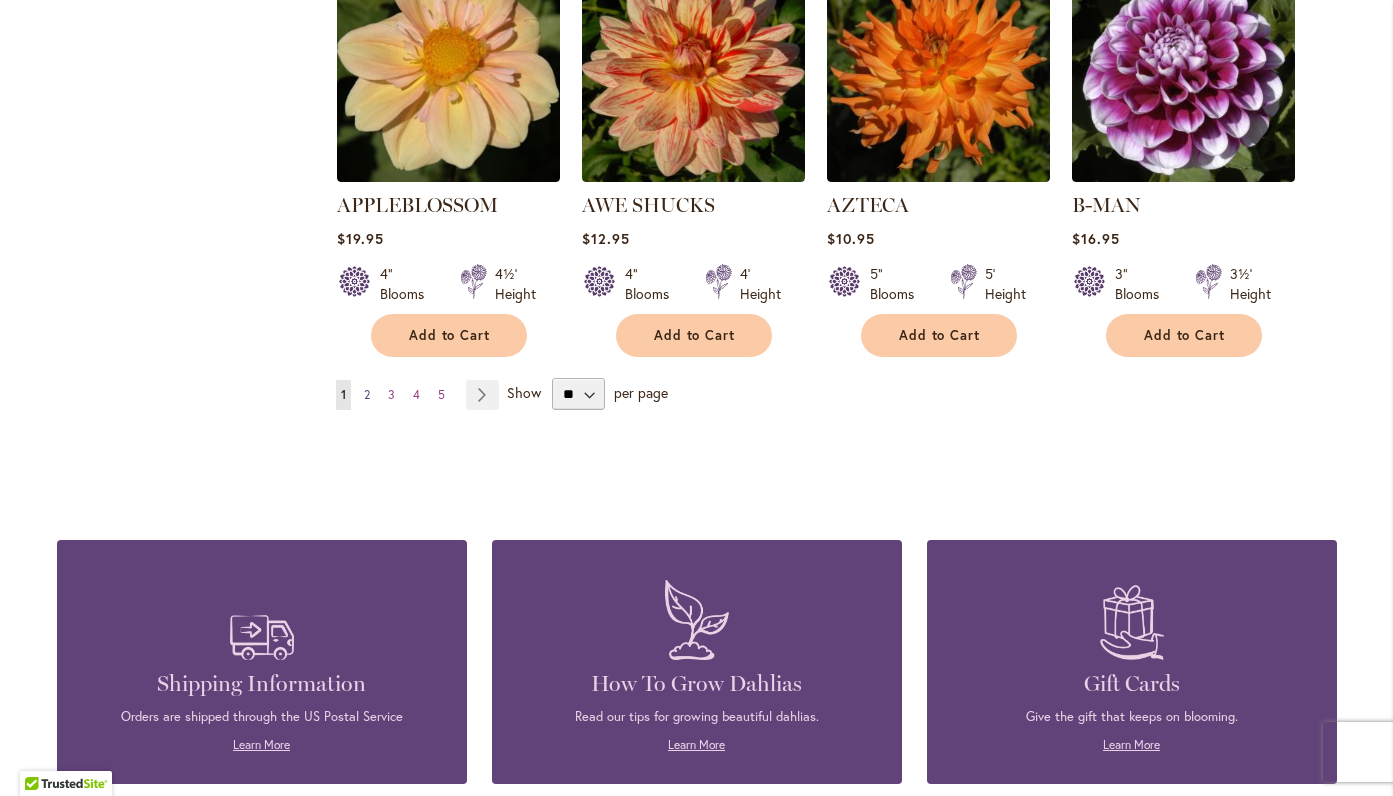 click on "2" at bounding box center (367, 394) 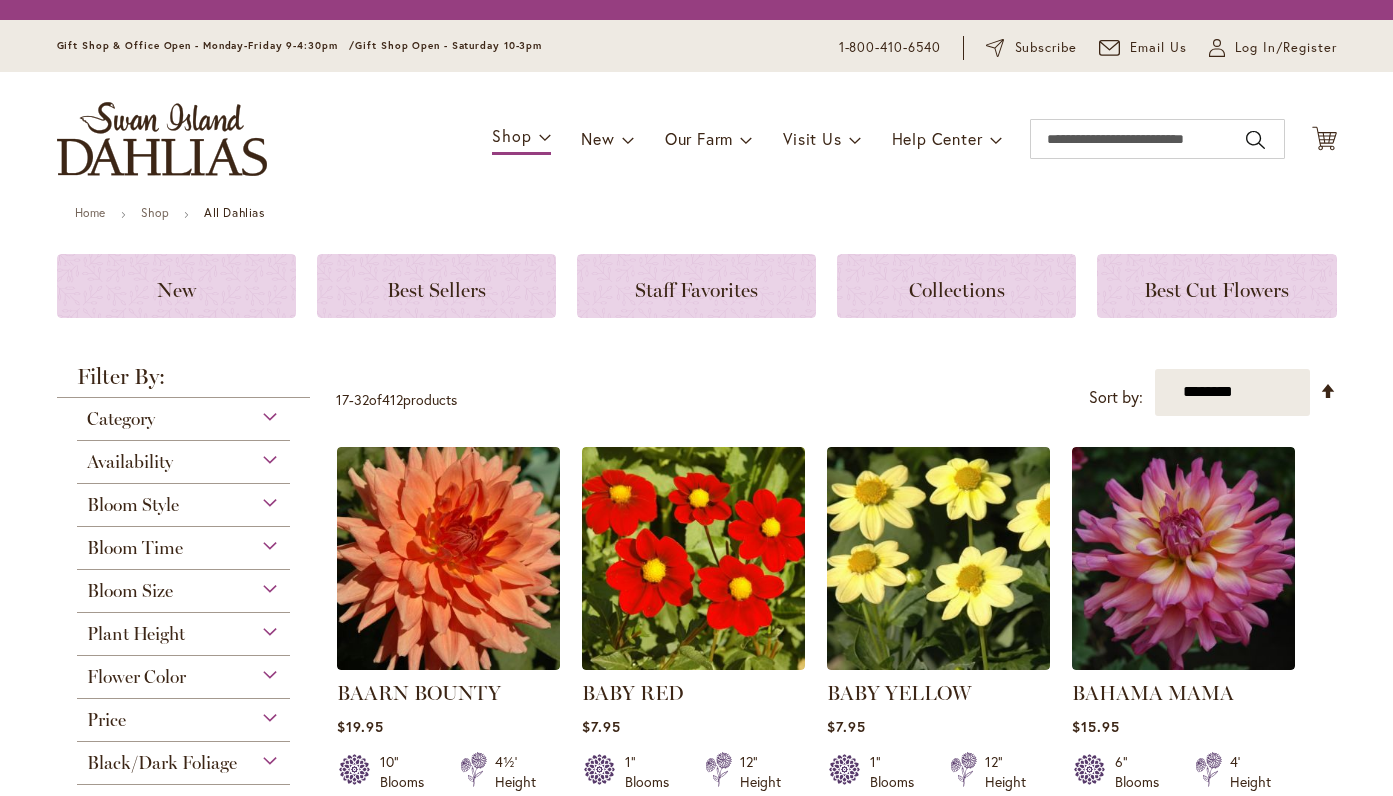 scroll, scrollTop: 0, scrollLeft: 0, axis: both 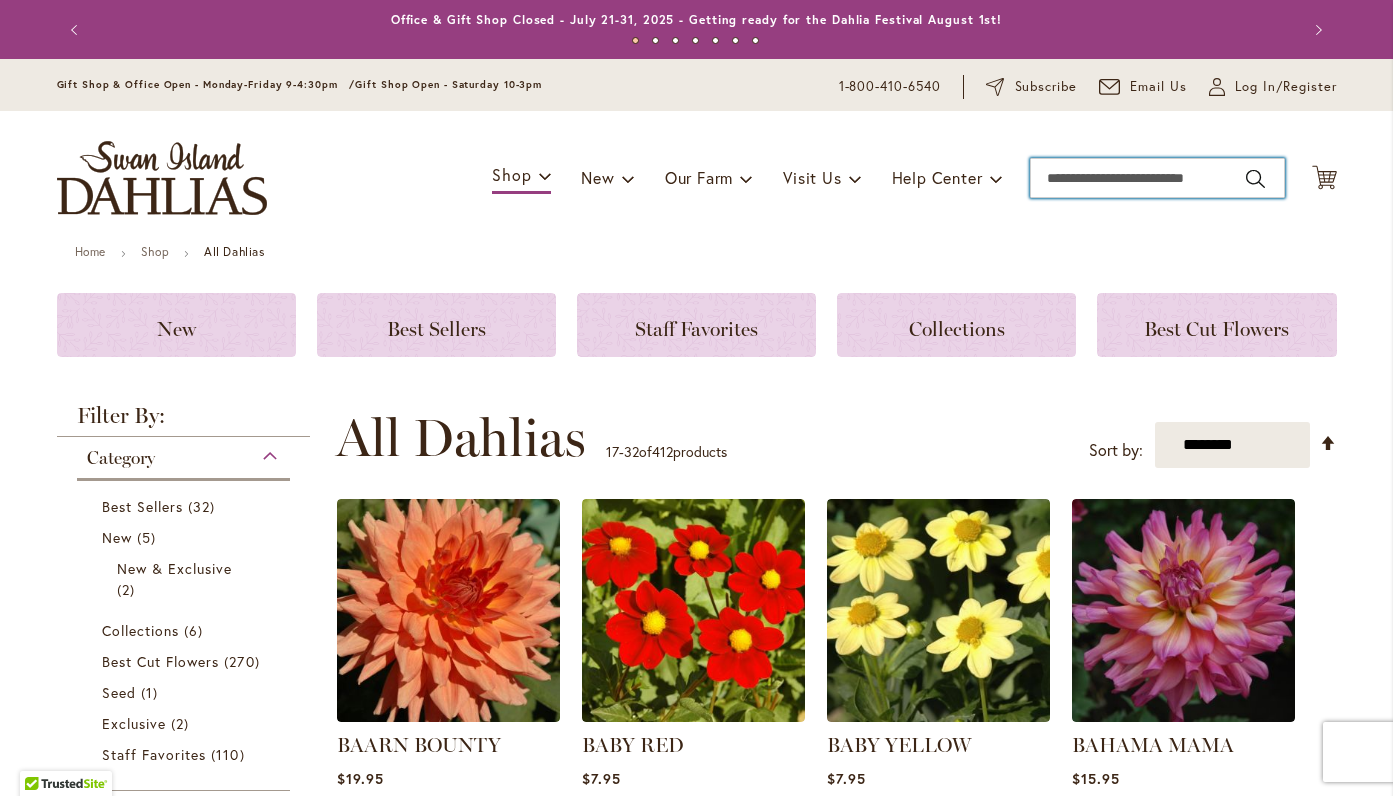 click on "Search" at bounding box center [1157, 178] 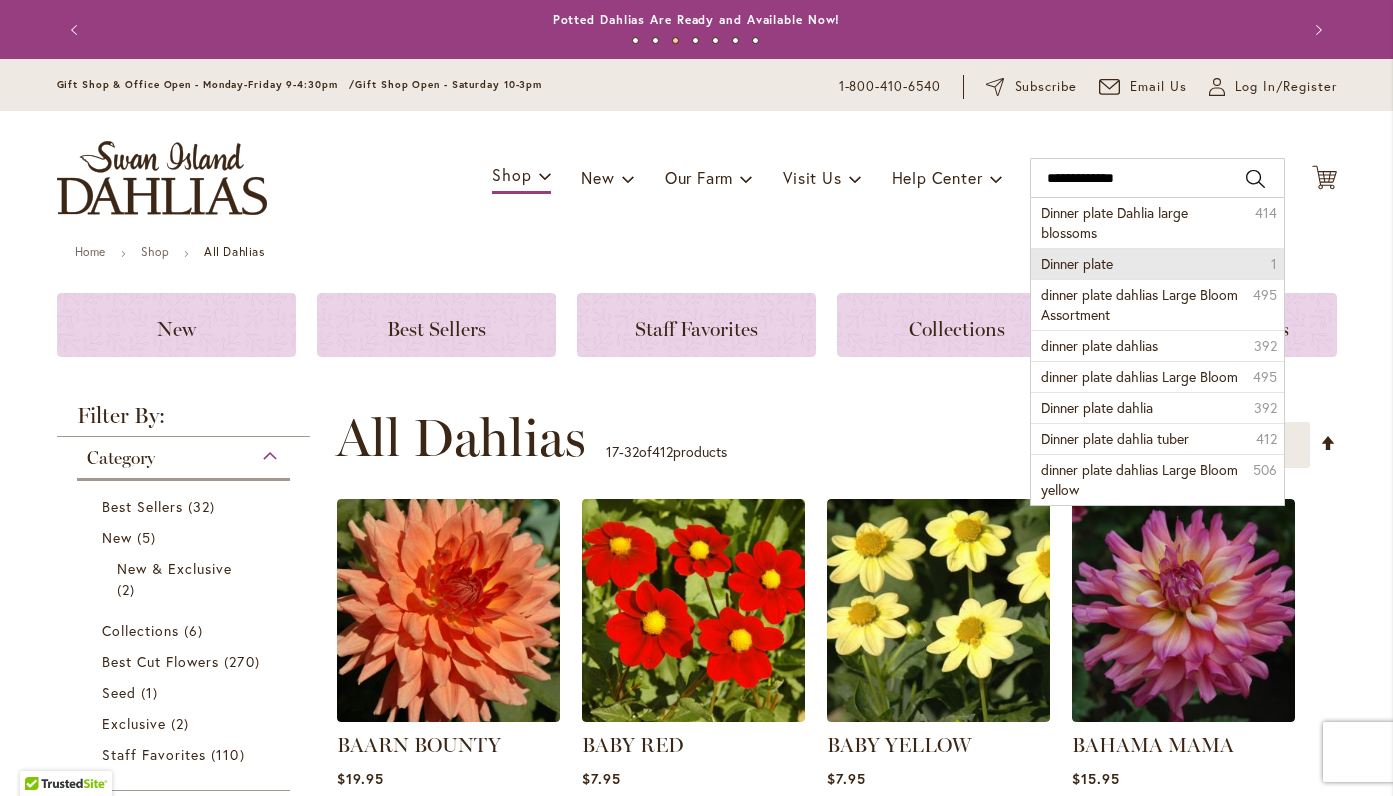 click on "Dinner plate" at bounding box center (1077, 263) 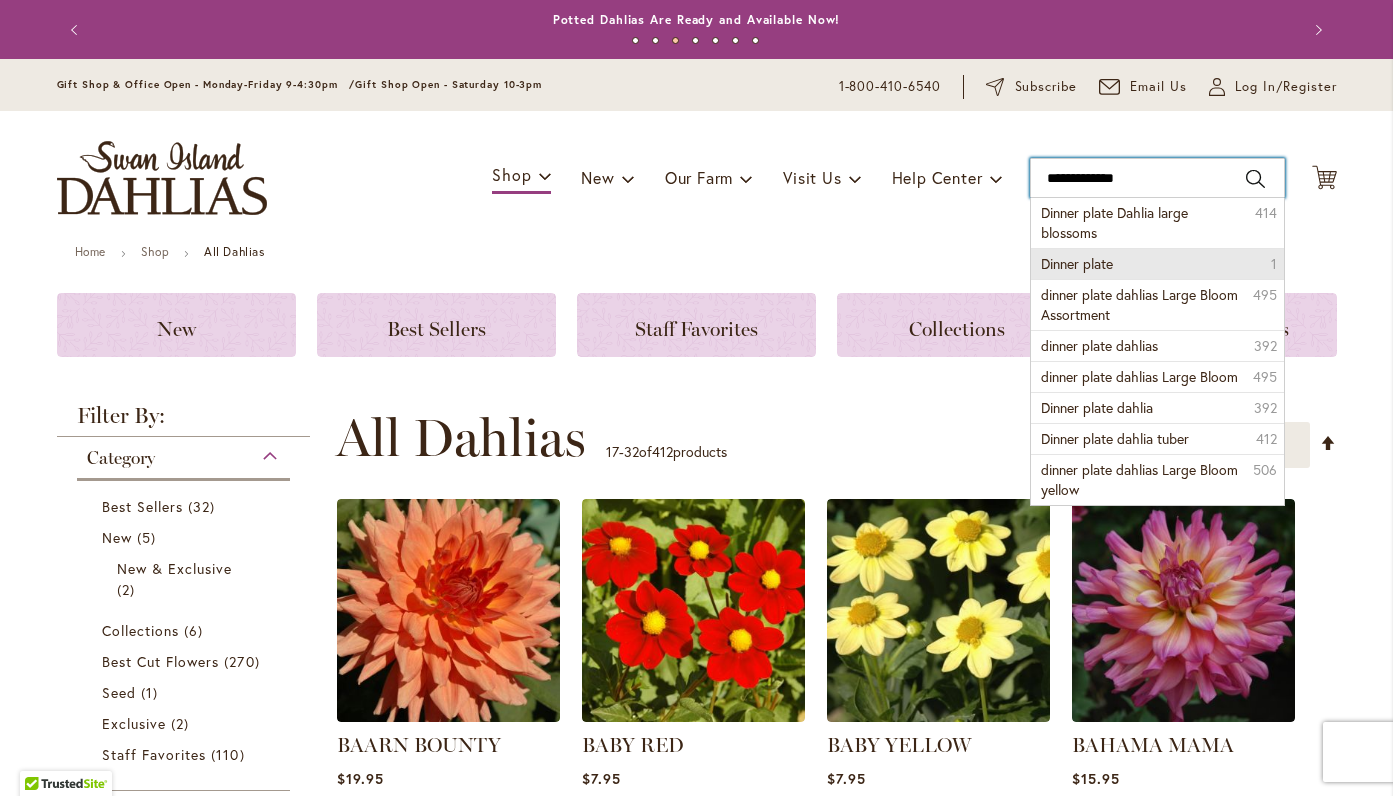 type on "**********" 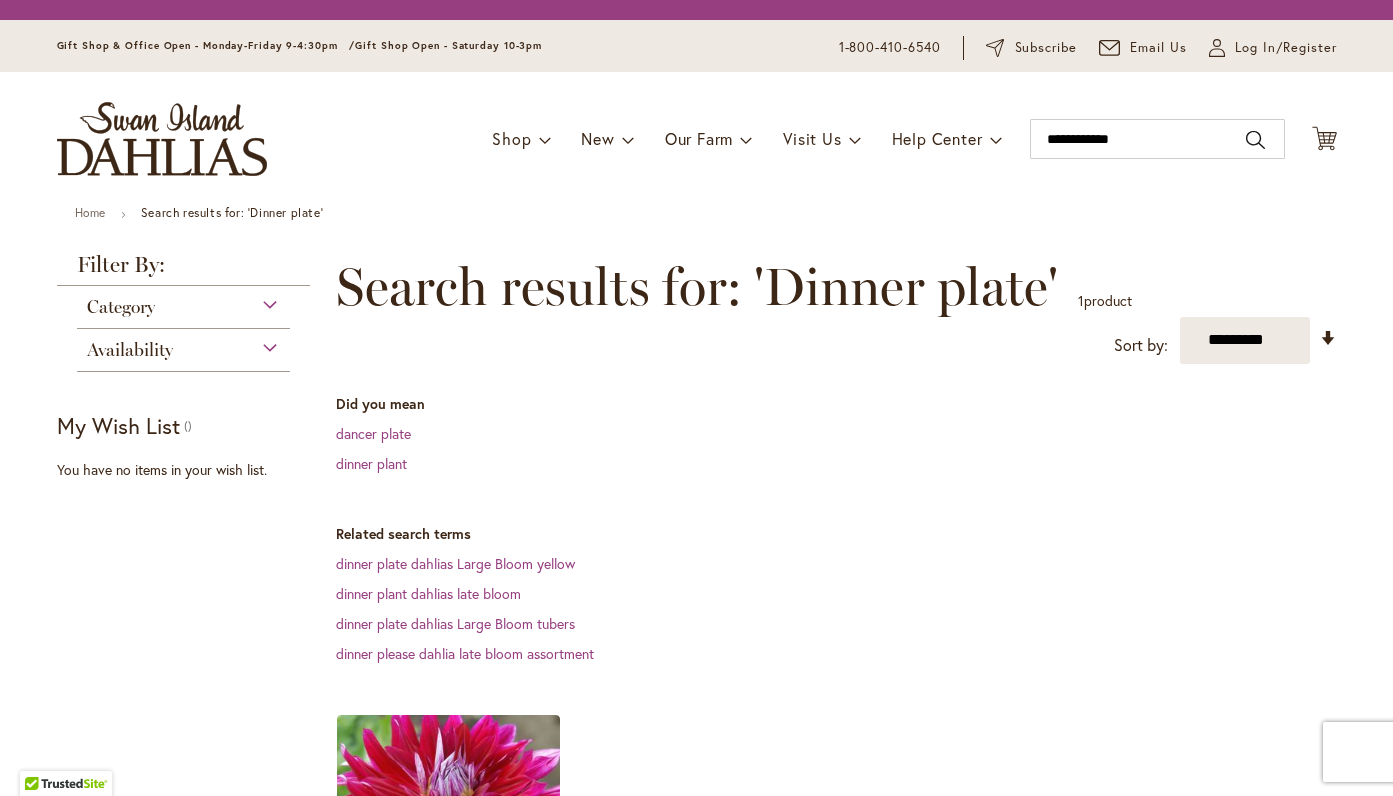 scroll, scrollTop: 0, scrollLeft: 0, axis: both 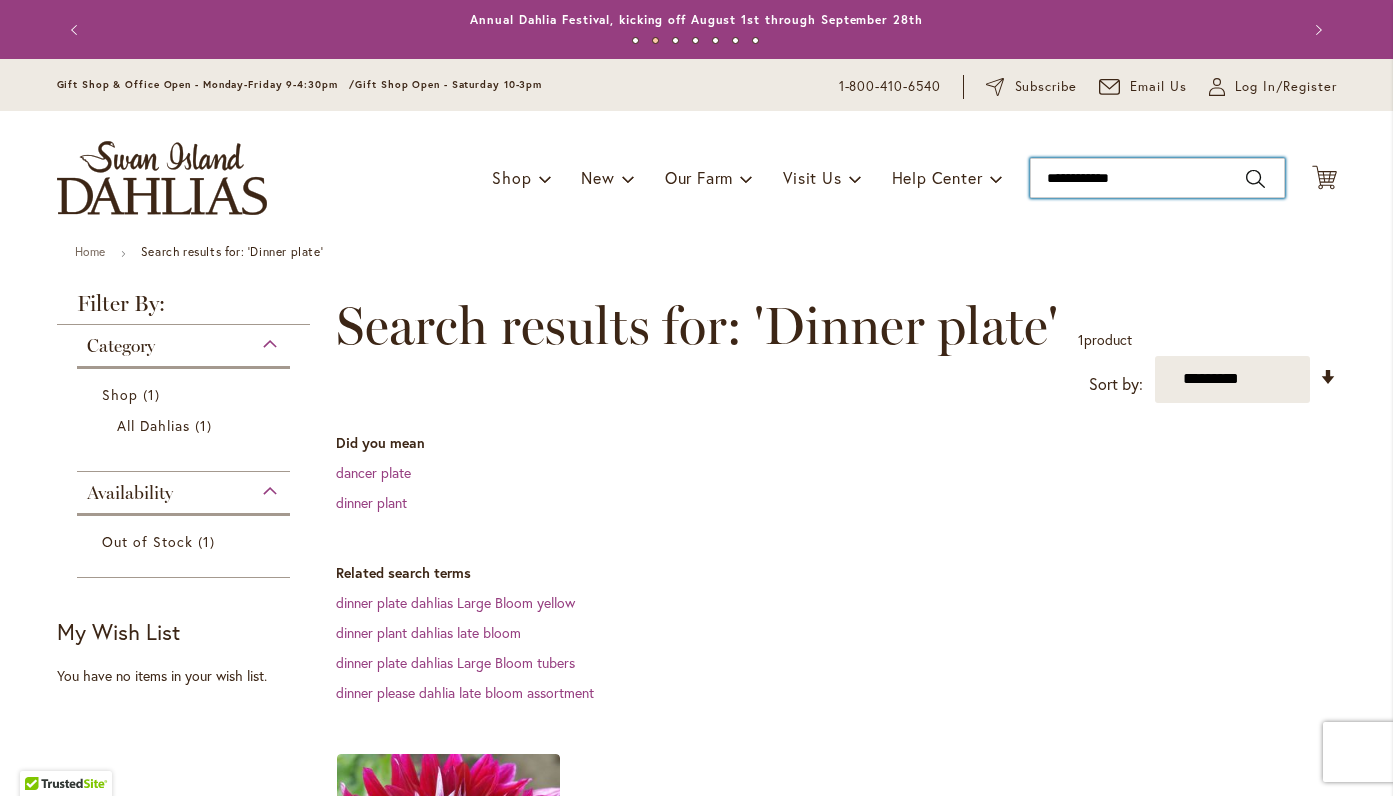 click on "**********" at bounding box center (1157, 178) 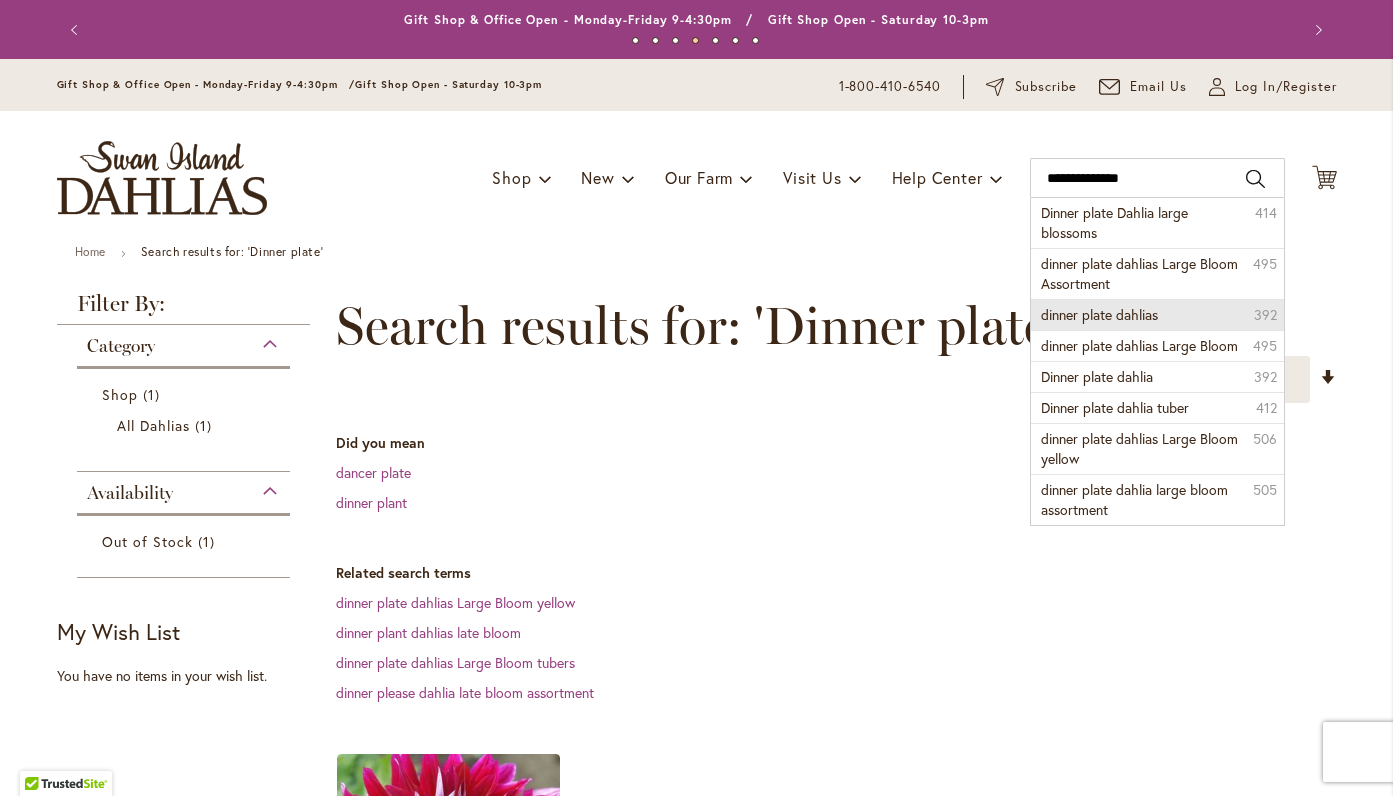 click on "dinner plate dahlias" at bounding box center (1099, 314) 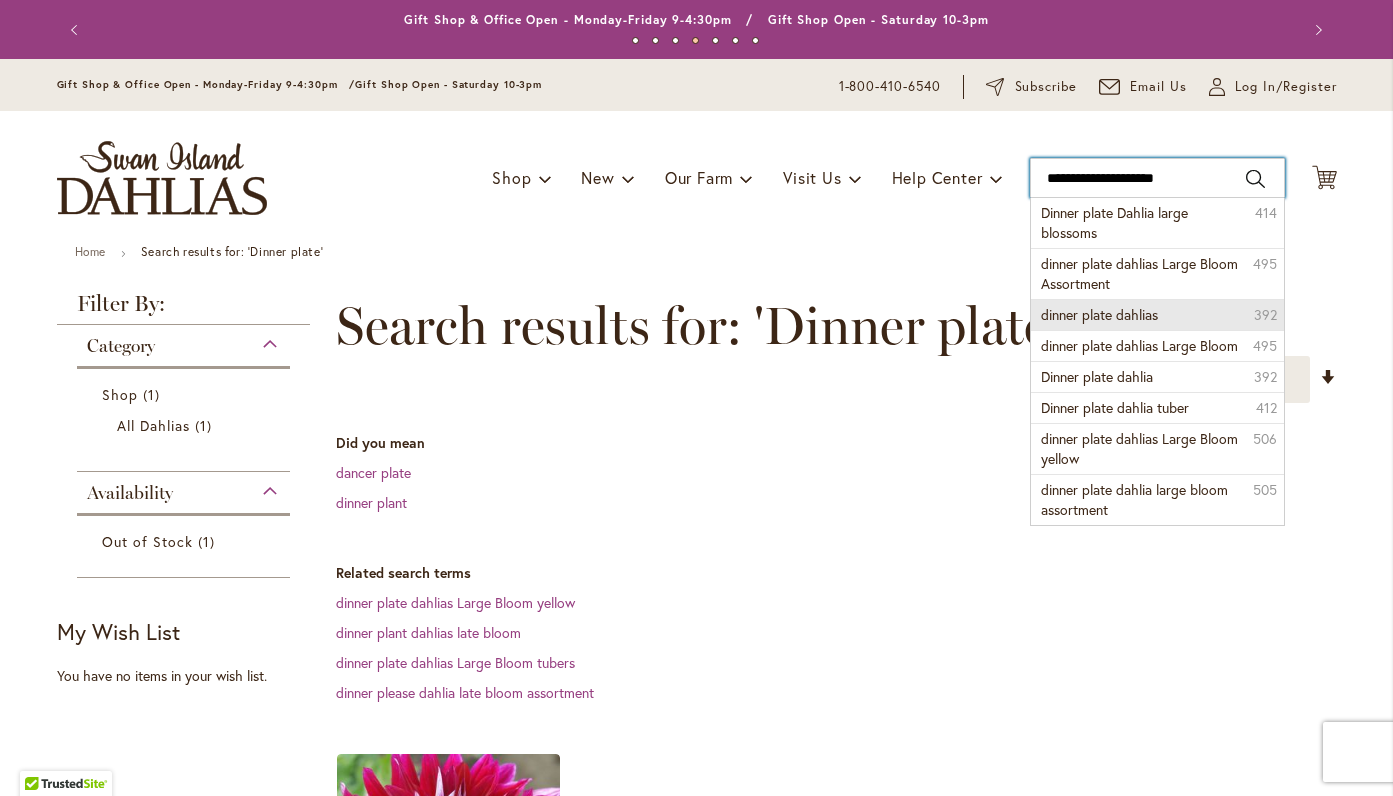 type on "**********" 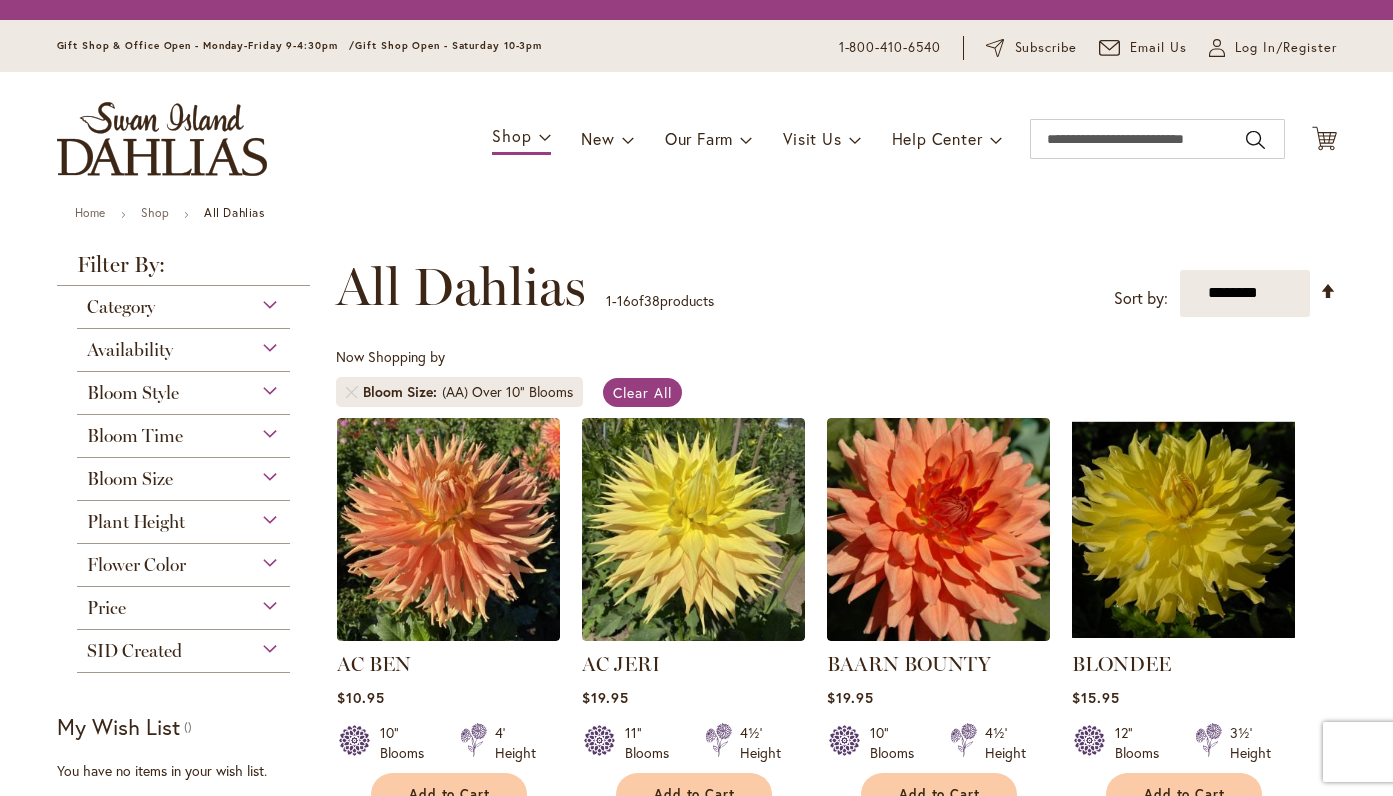 scroll, scrollTop: 0, scrollLeft: 0, axis: both 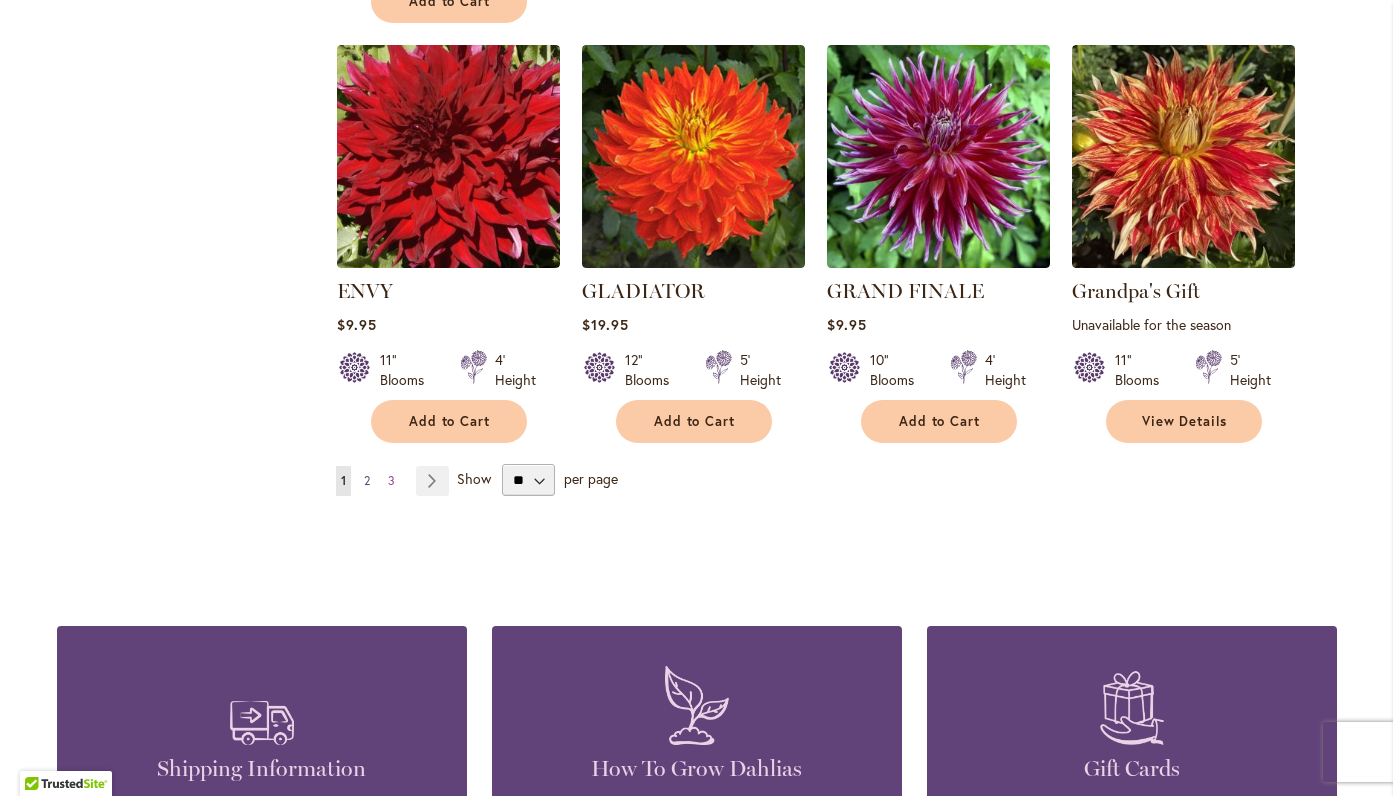 click on "2" at bounding box center (367, 480) 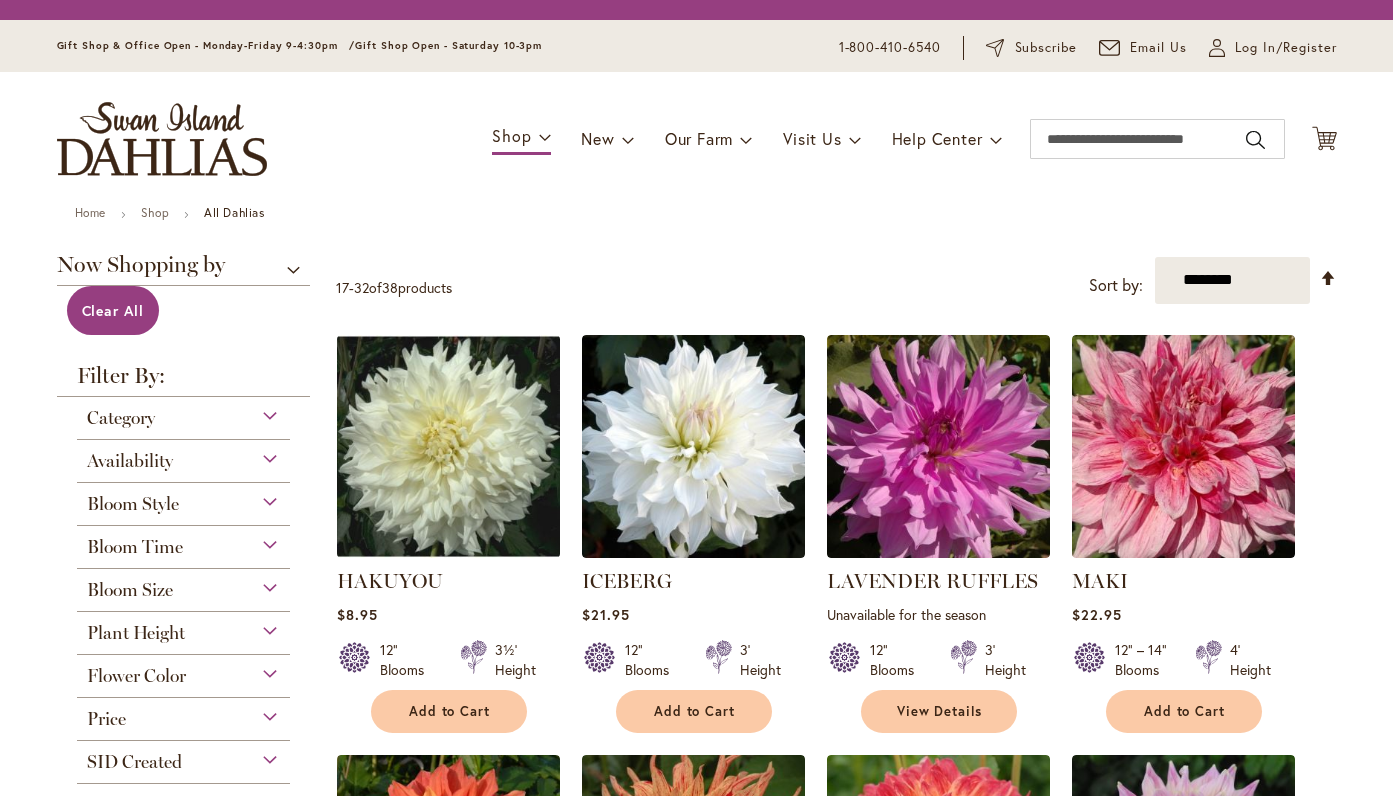 scroll, scrollTop: 0, scrollLeft: 0, axis: both 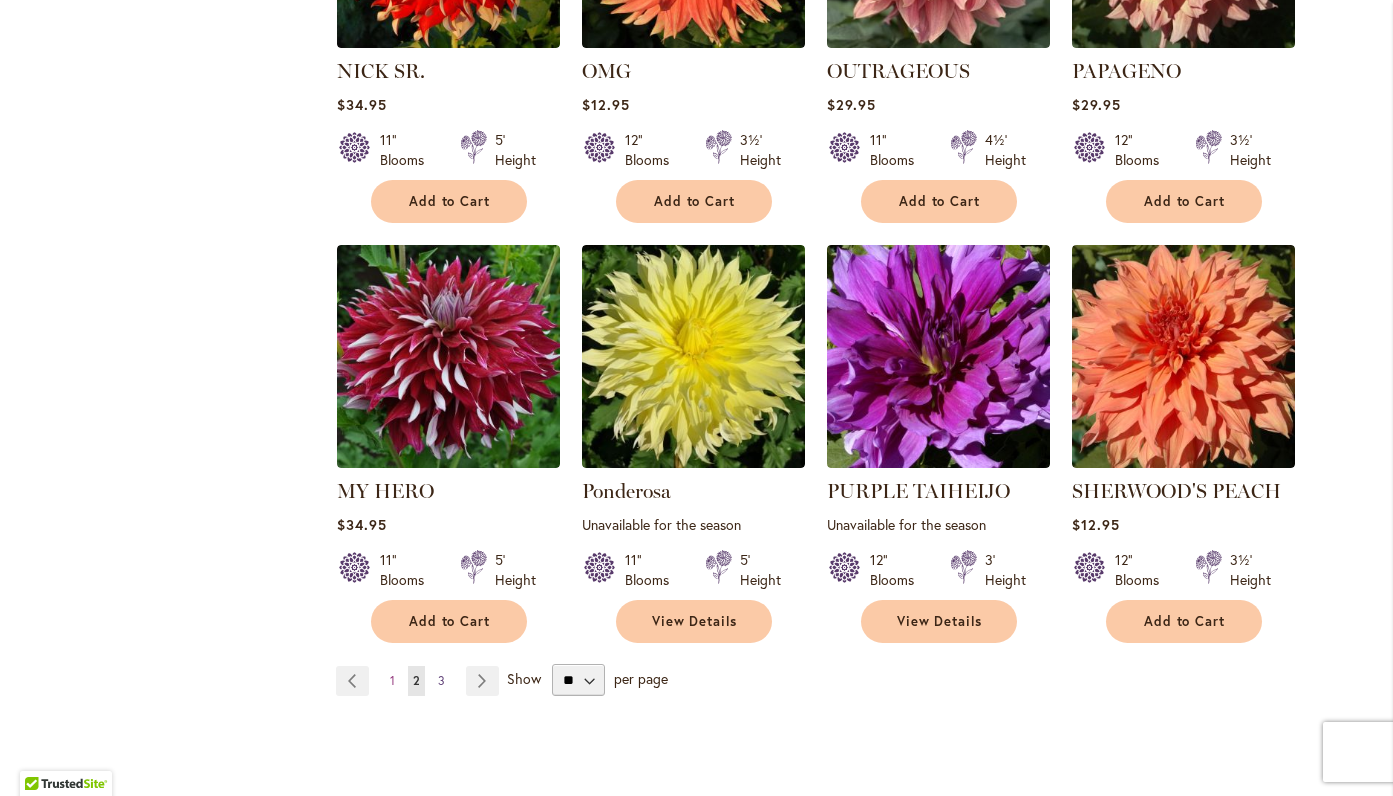 click on "Page
3" at bounding box center [441, 681] 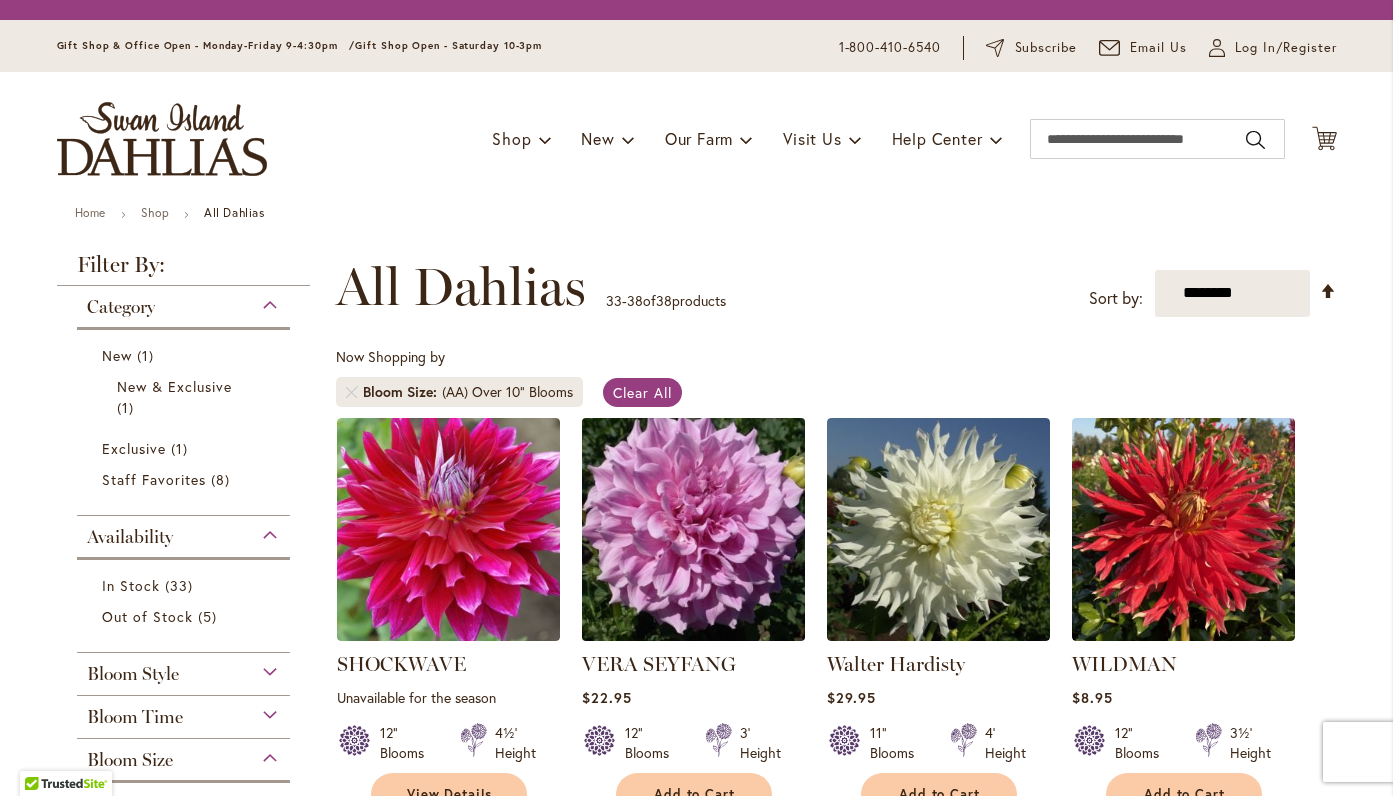 scroll, scrollTop: 0, scrollLeft: 0, axis: both 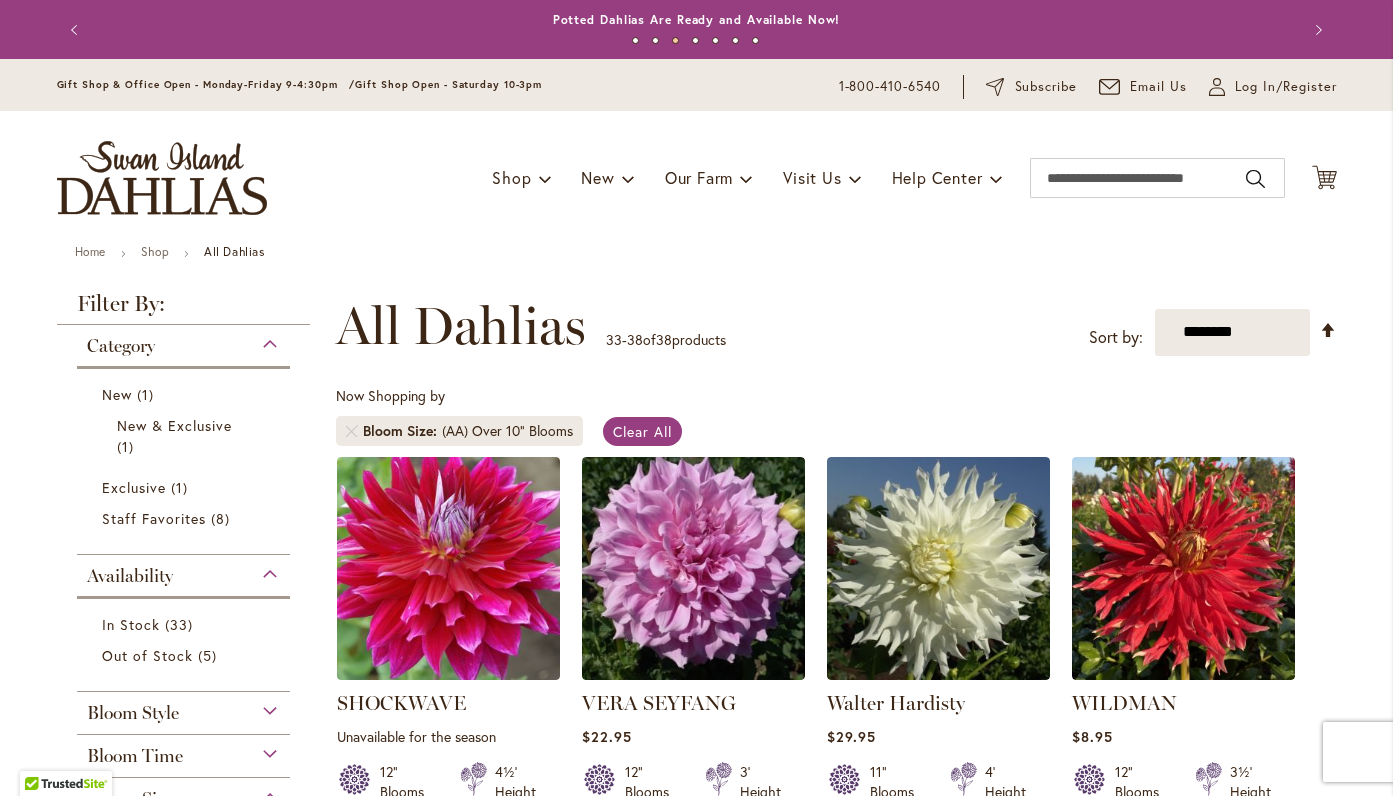 click at bounding box center [162, 178] 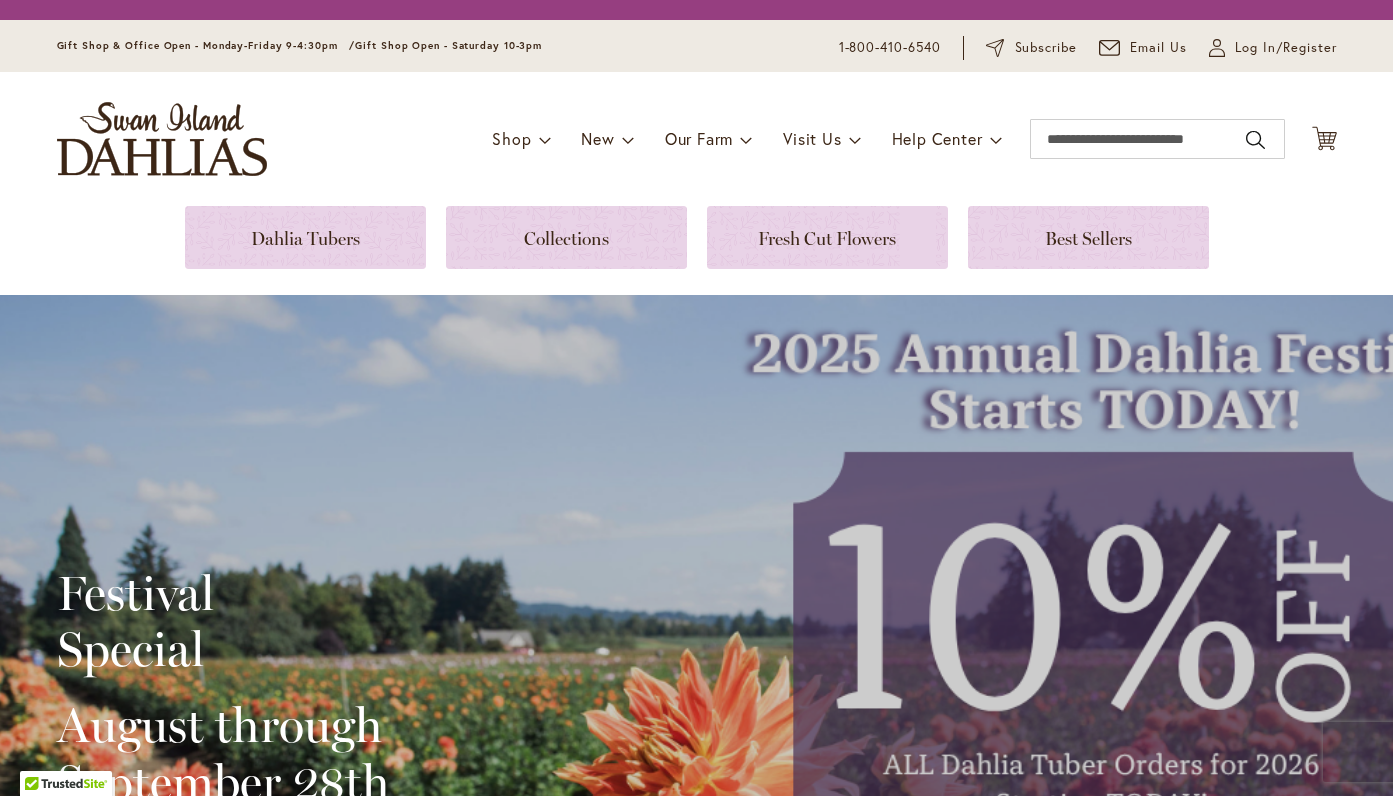 scroll, scrollTop: 0, scrollLeft: 0, axis: both 